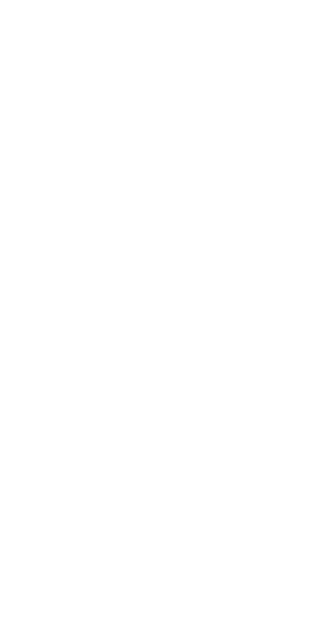 scroll, scrollTop: 0, scrollLeft: 0, axis: both 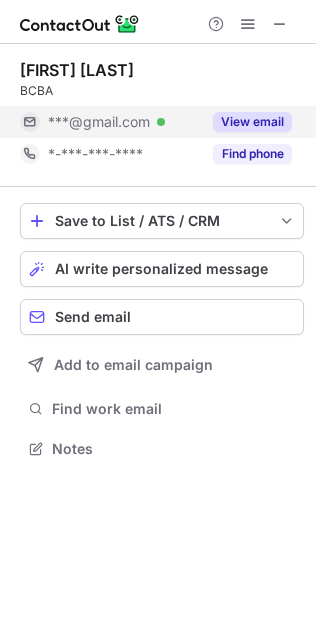 click on "View email" at bounding box center (252, 122) 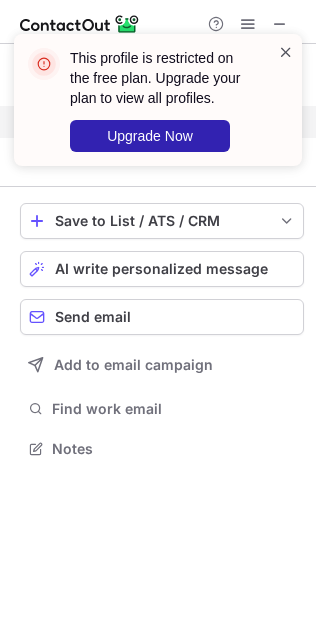 click at bounding box center [286, 52] 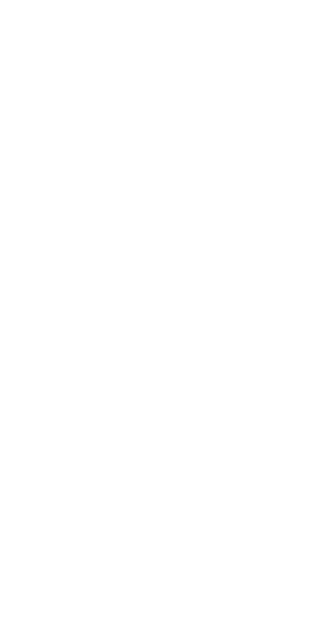 scroll, scrollTop: 0, scrollLeft: 0, axis: both 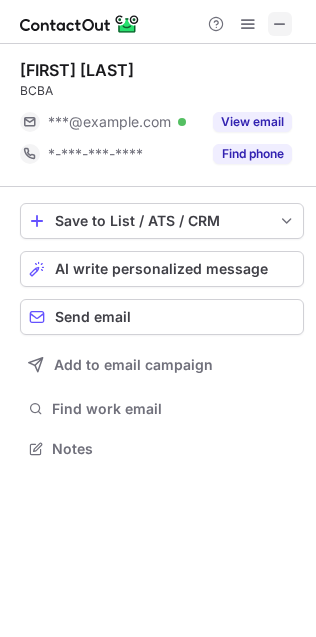 click at bounding box center (280, 24) 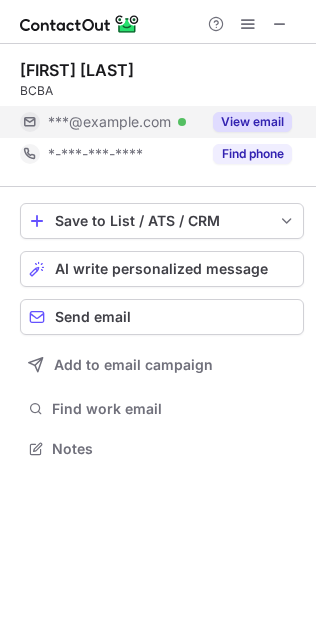 click on "View email" at bounding box center [252, 122] 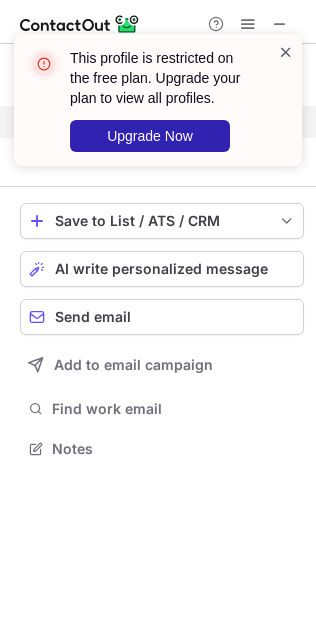 click at bounding box center [286, 52] 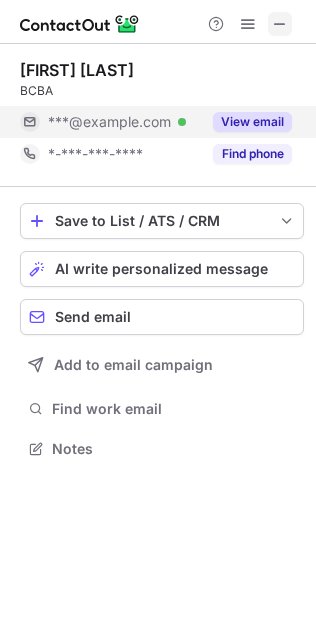 click at bounding box center (280, 24) 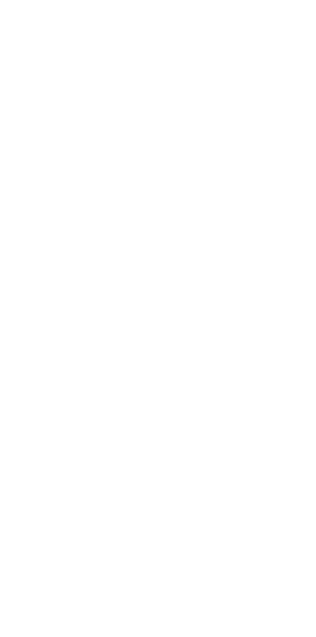 scroll, scrollTop: 0, scrollLeft: 0, axis: both 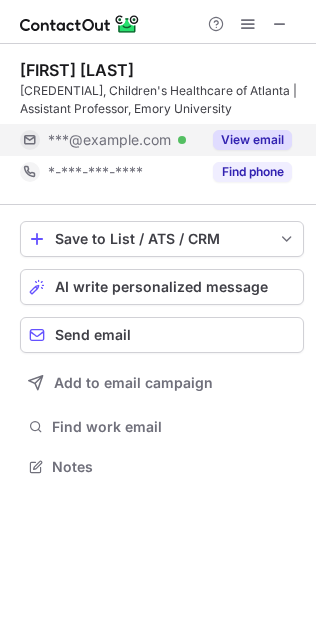 click on "View email" at bounding box center [252, 140] 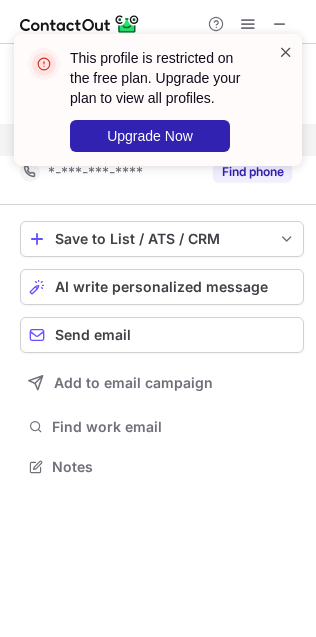 click at bounding box center (286, 52) 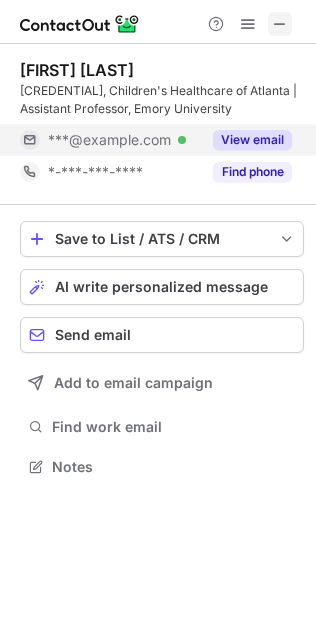 click at bounding box center [280, 24] 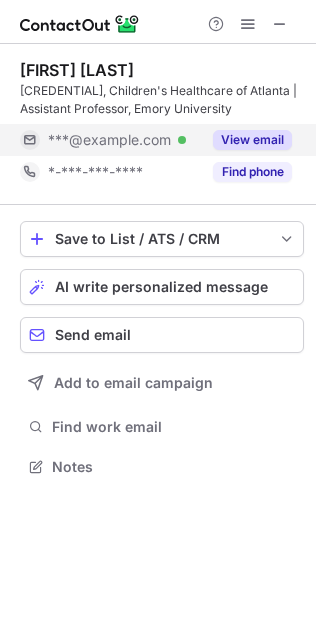 type 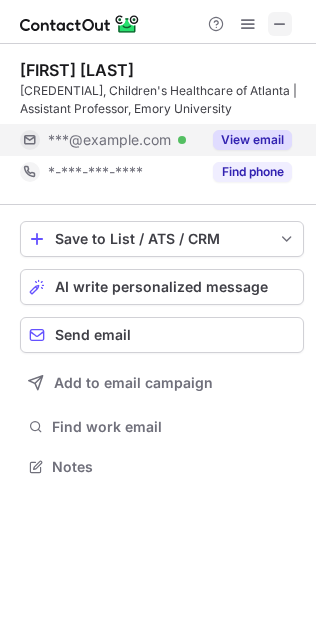 click at bounding box center [280, 24] 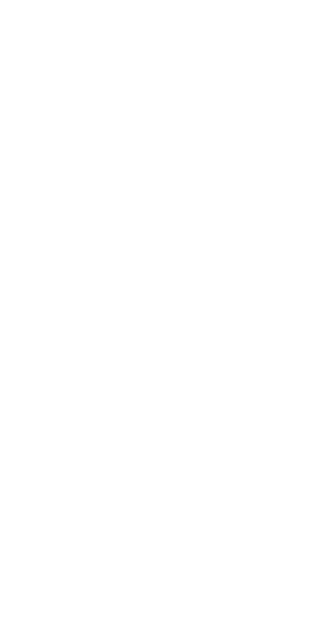 scroll, scrollTop: 0, scrollLeft: 0, axis: both 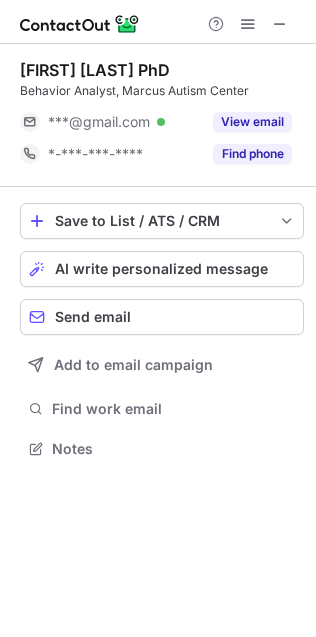 click on "[FIRST] [LAST] PhD Behavior Analyst, Marcus Autism Center [EMAIL] Verified View email [PHONE] Find phone" at bounding box center [162, 115] 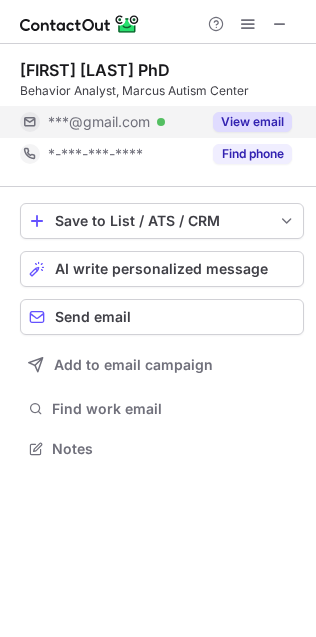 click on "View email" at bounding box center (252, 122) 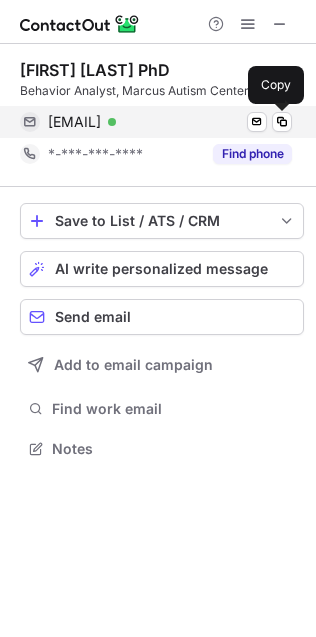 click at bounding box center (282, 122) 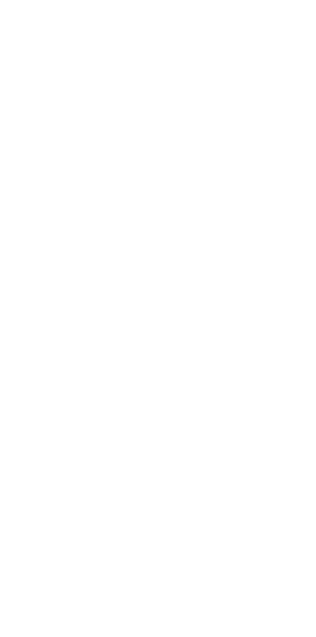 scroll, scrollTop: 0, scrollLeft: 0, axis: both 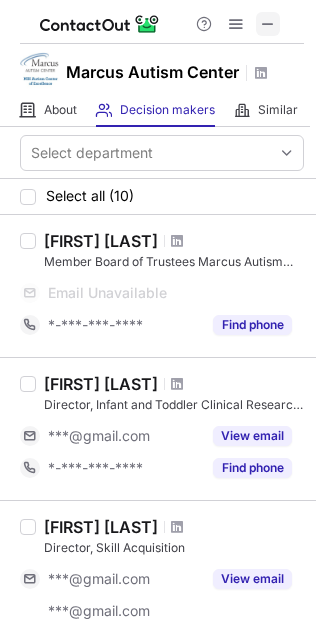 click at bounding box center (268, 24) 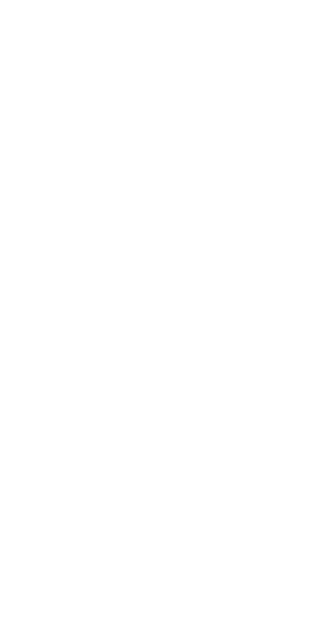 scroll, scrollTop: 0, scrollLeft: 0, axis: both 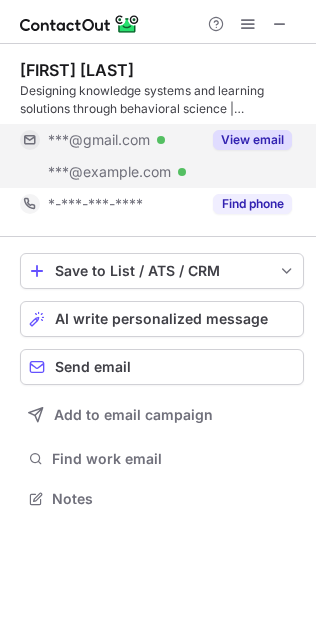 click on "View email" at bounding box center (252, 140) 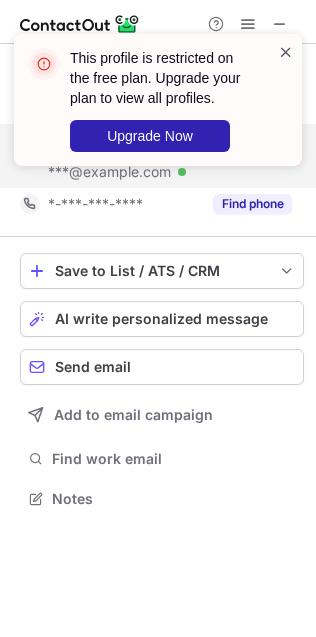 click at bounding box center [286, 52] 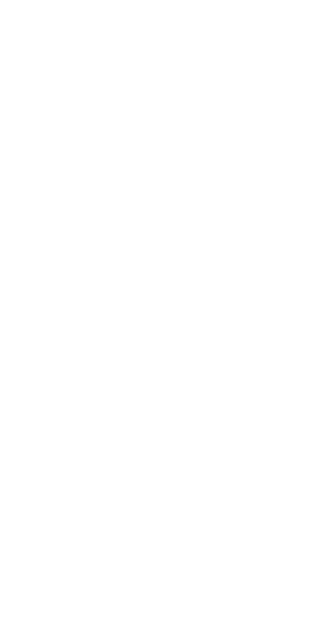 scroll, scrollTop: 0, scrollLeft: 0, axis: both 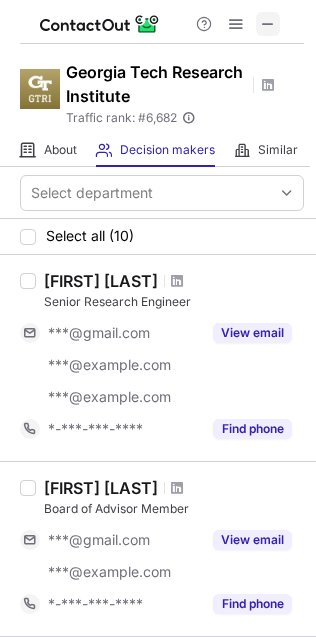 click at bounding box center [268, 24] 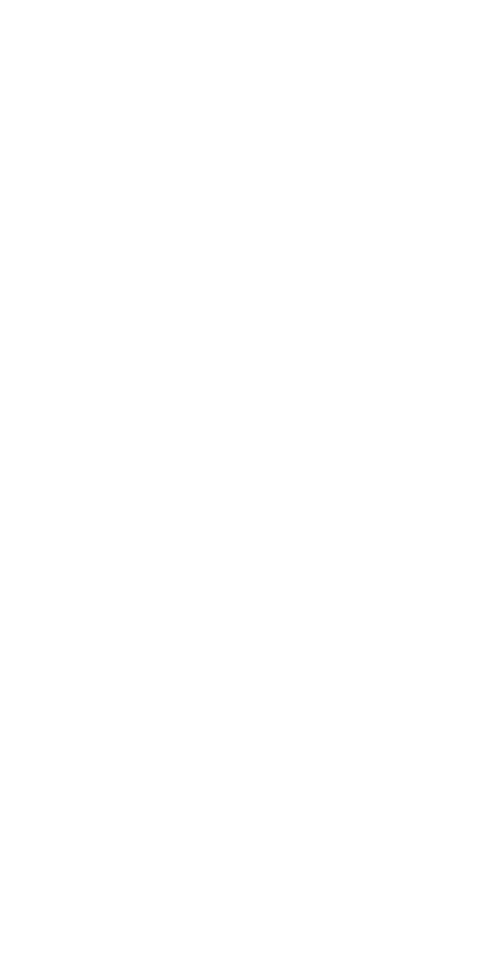 scroll, scrollTop: 0, scrollLeft: 0, axis: both 